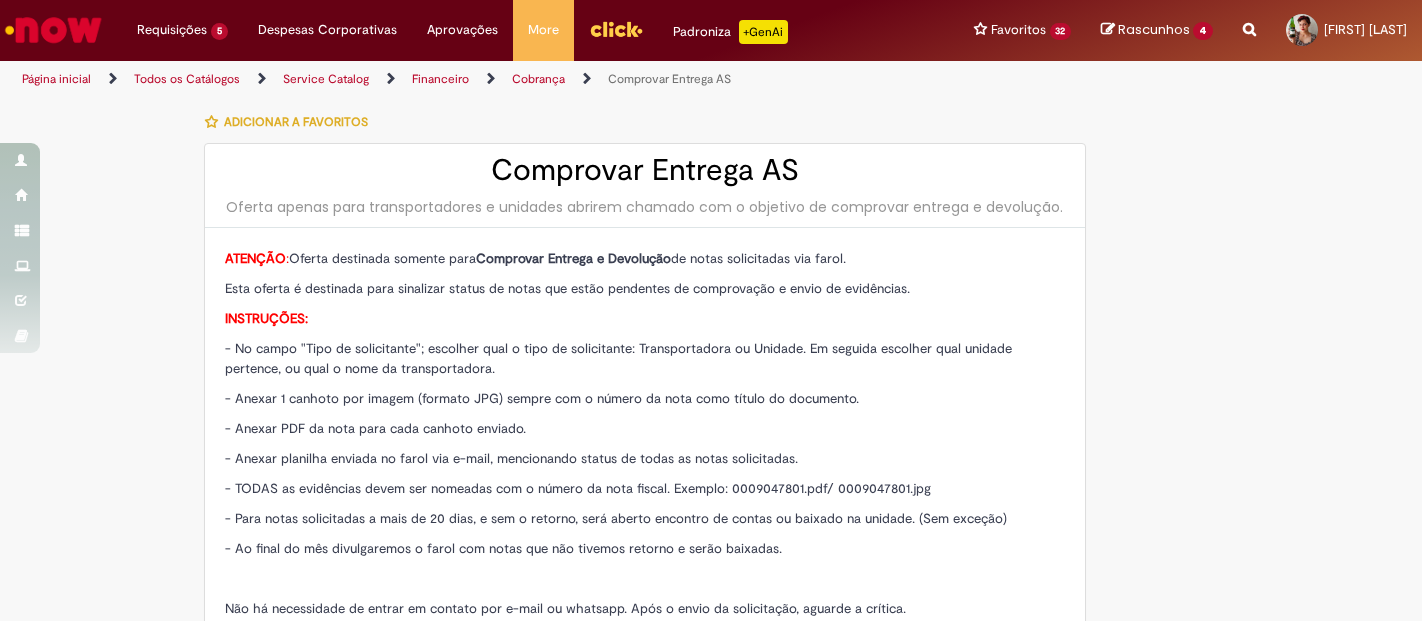 select on "*******" 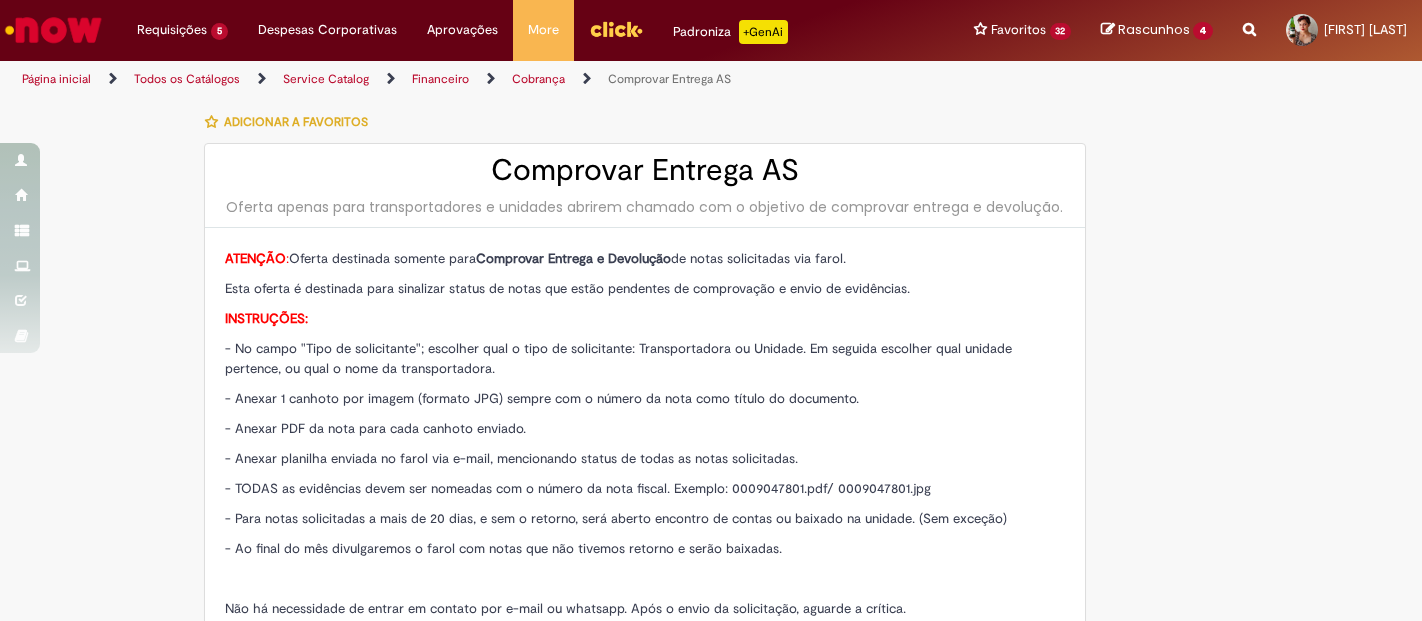 scroll, scrollTop: 0, scrollLeft: 0, axis: both 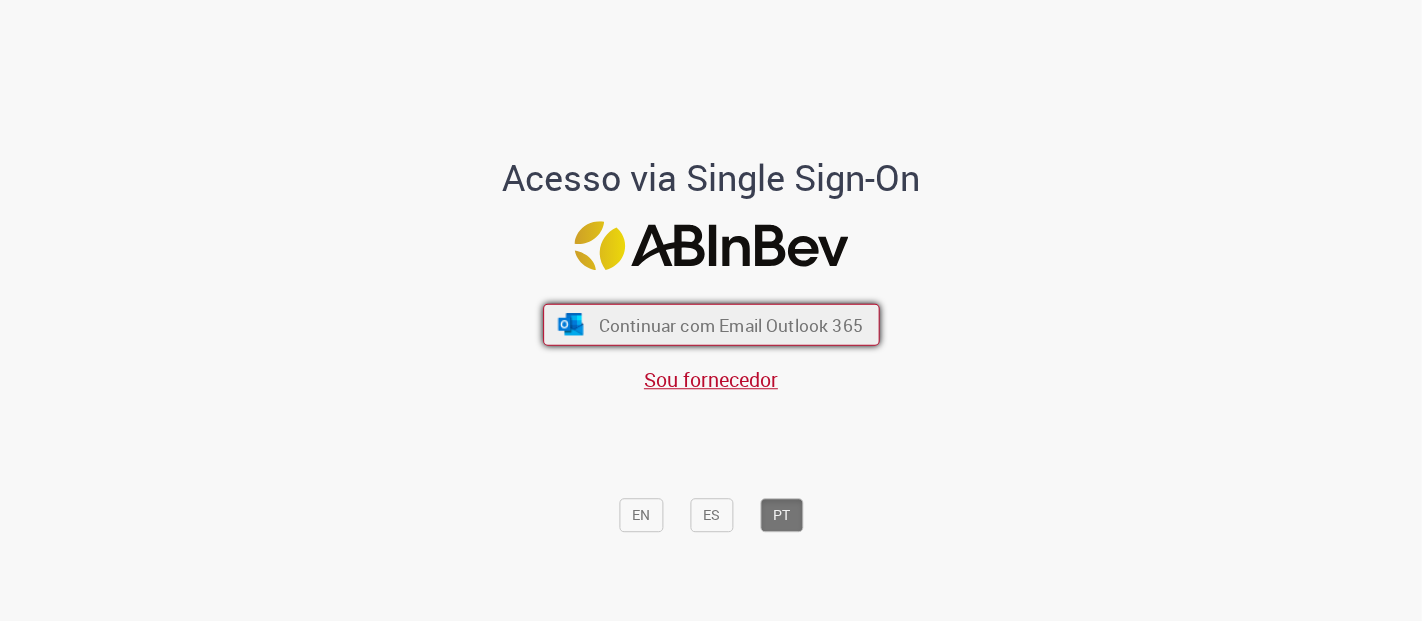 click on "Continuar com Email Outlook 365" at bounding box center (730, 324) 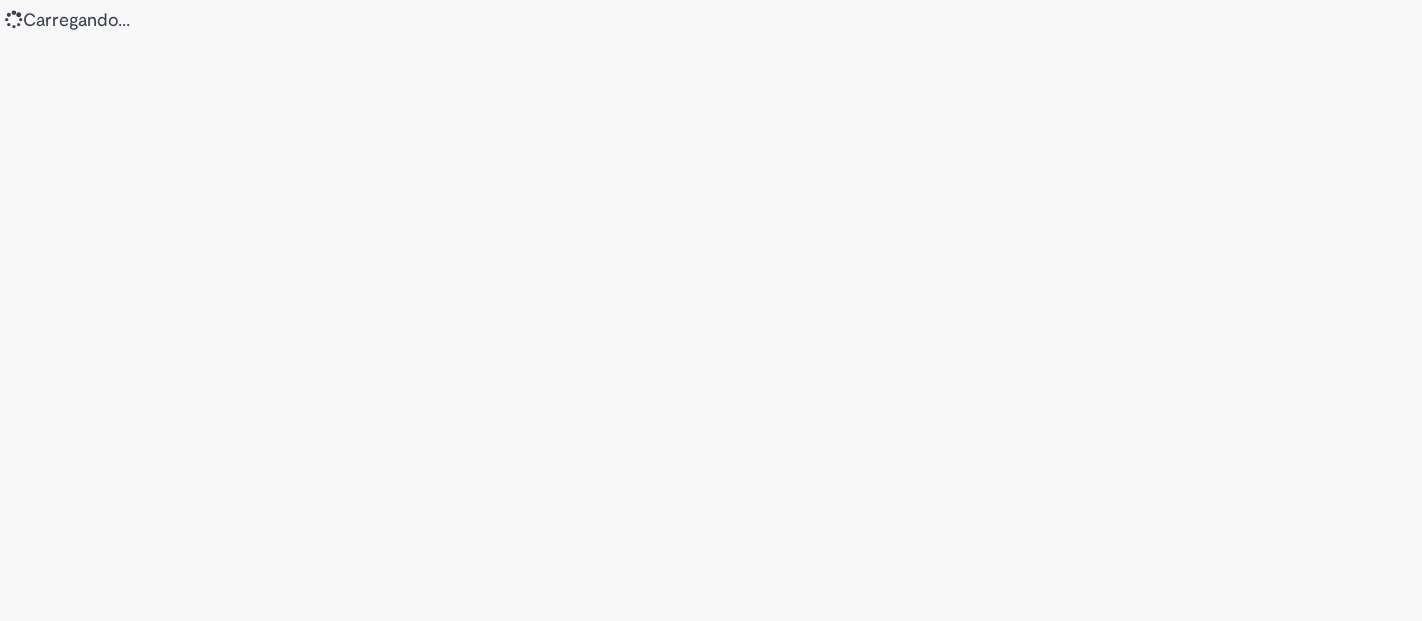 scroll, scrollTop: 0, scrollLeft: 0, axis: both 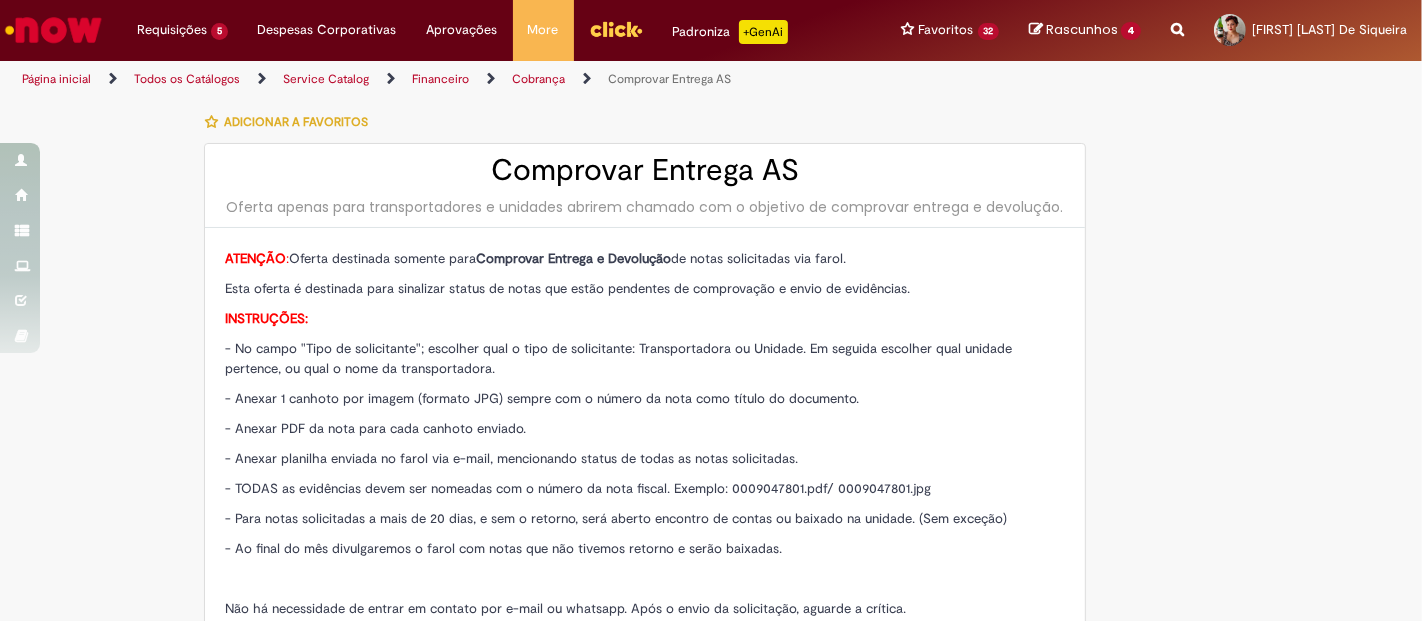 type on "********" 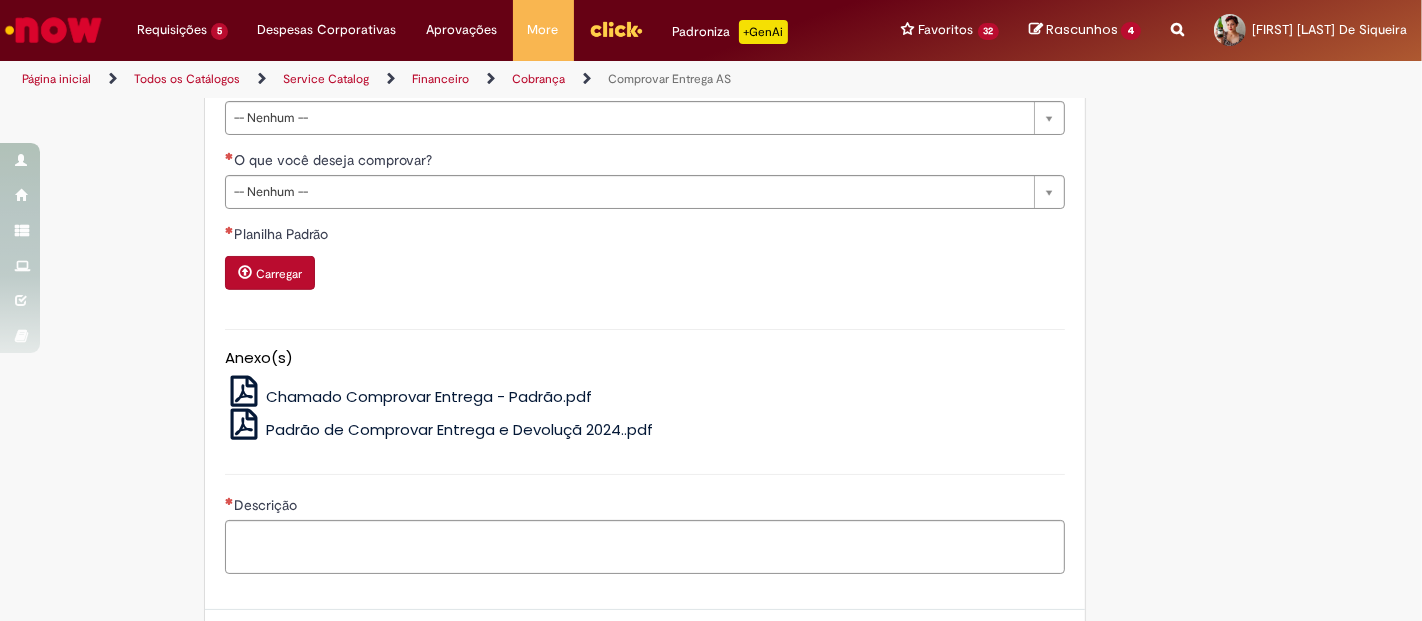 scroll, scrollTop: 1220, scrollLeft: 0, axis: vertical 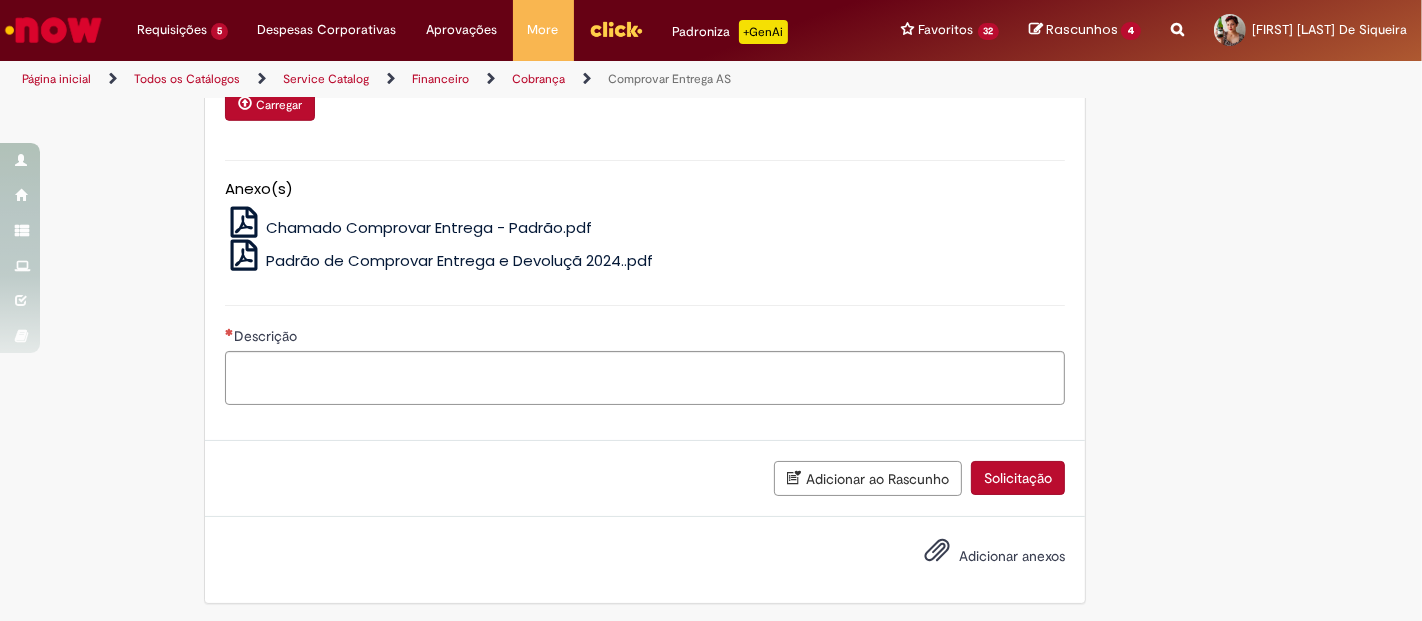 click on "Adicionar anexos" at bounding box center [1012, 556] 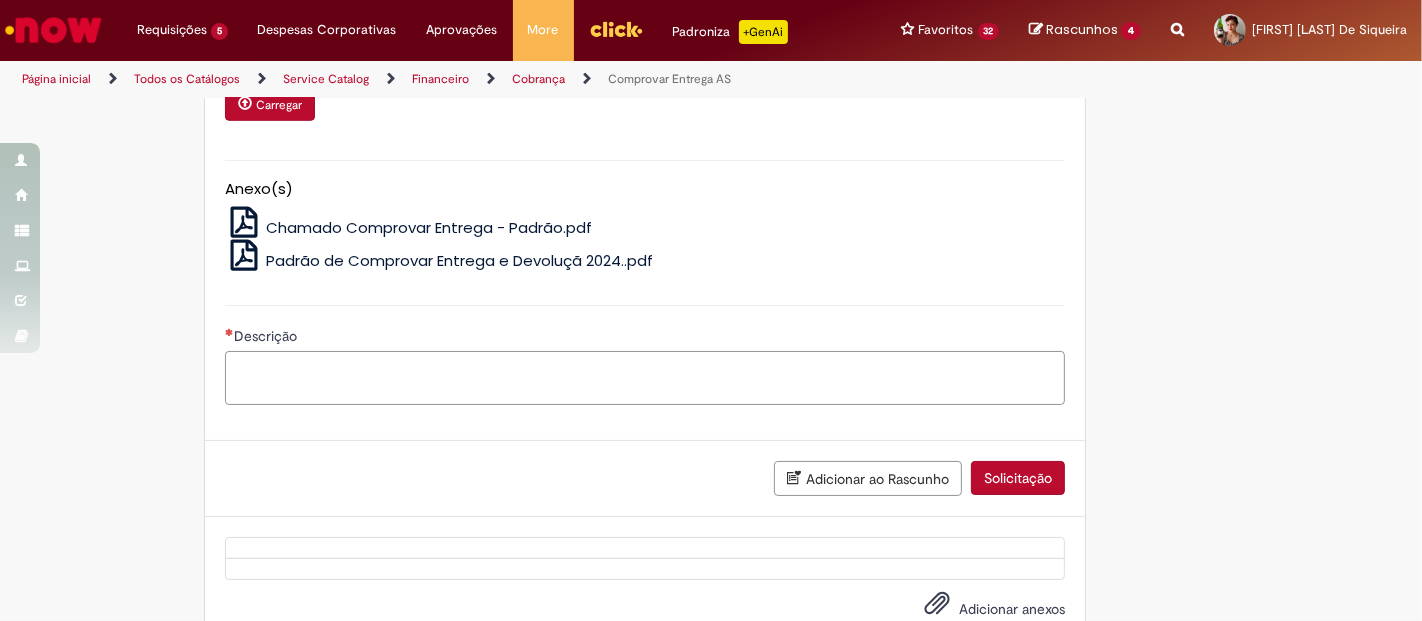 click on "Descrição" at bounding box center [645, 377] 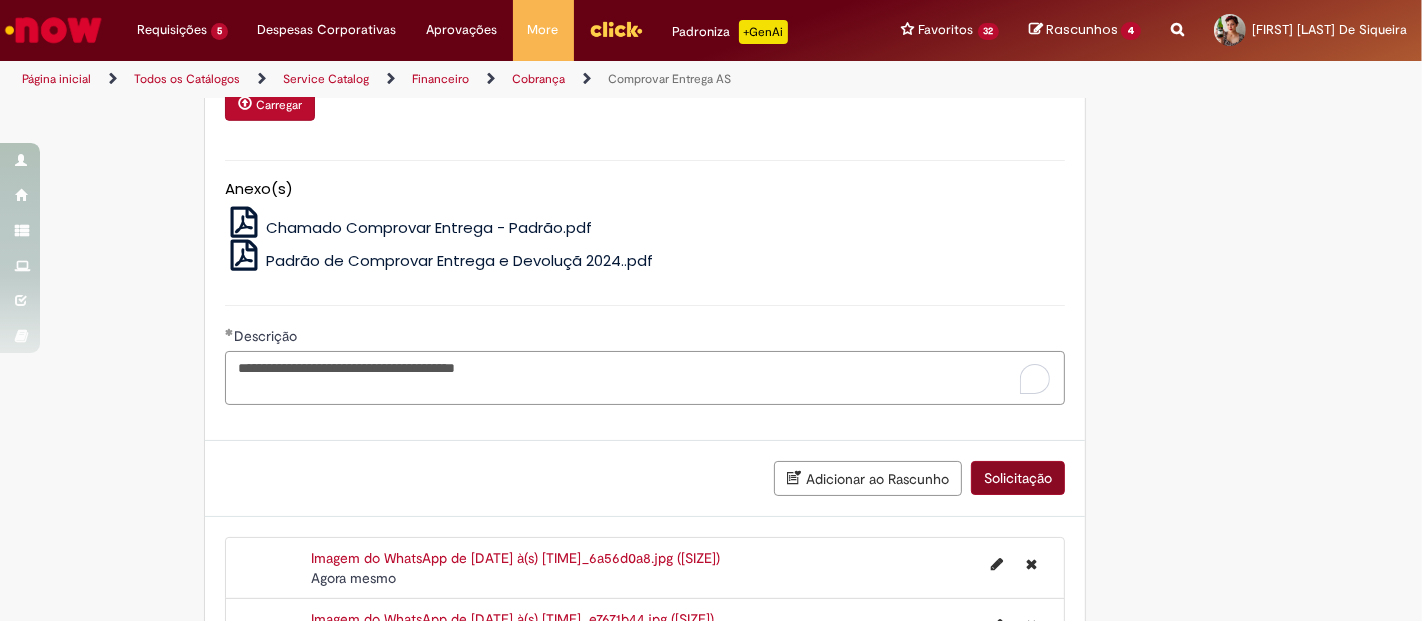 type on "**********" 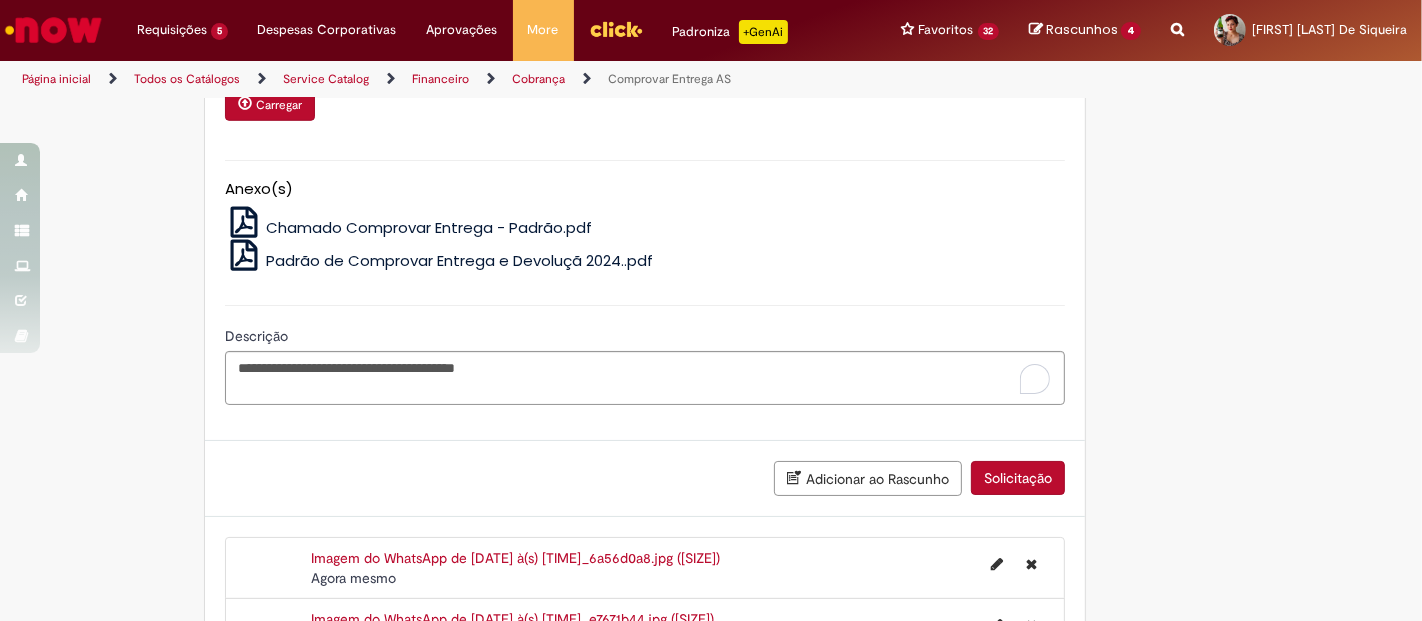 click on "Solicitação" at bounding box center [1018, 478] 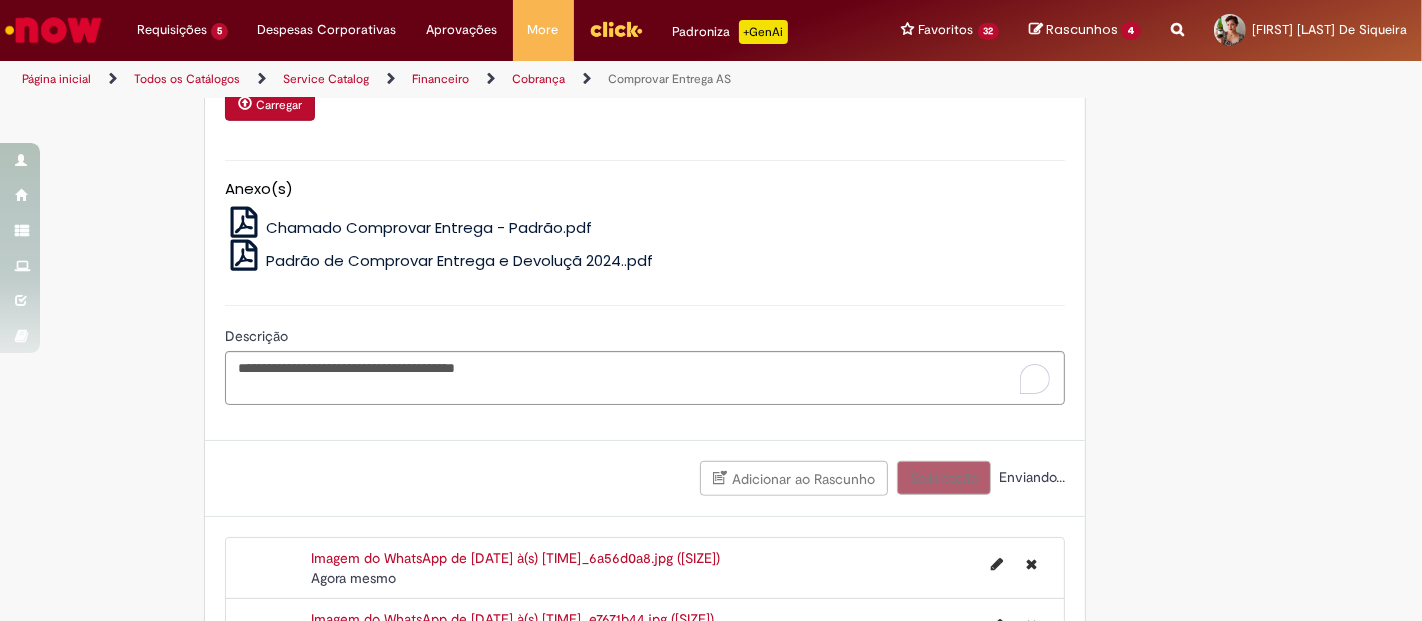 scroll, scrollTop: 790, scrollLeft: 0, axis: vertical 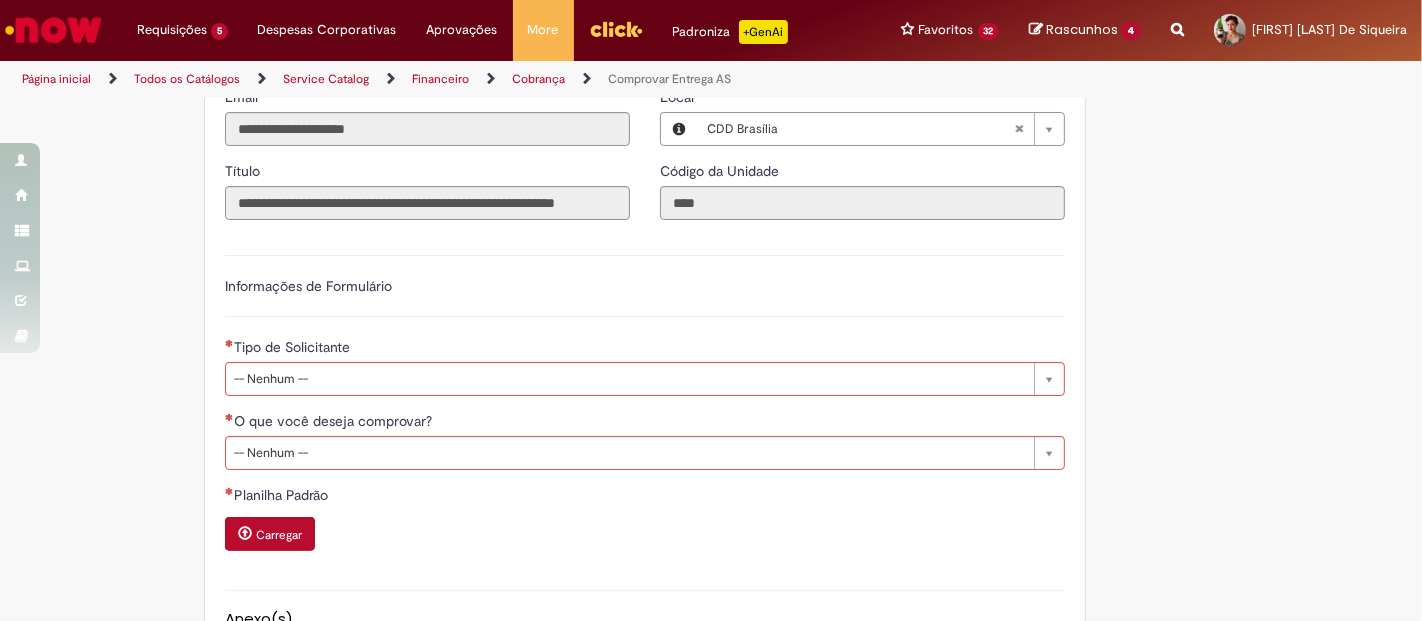drag, startPoint x: 627, startPoint y: 358, endPoint x: 632, endPoint y: 371, distance: 13.928389 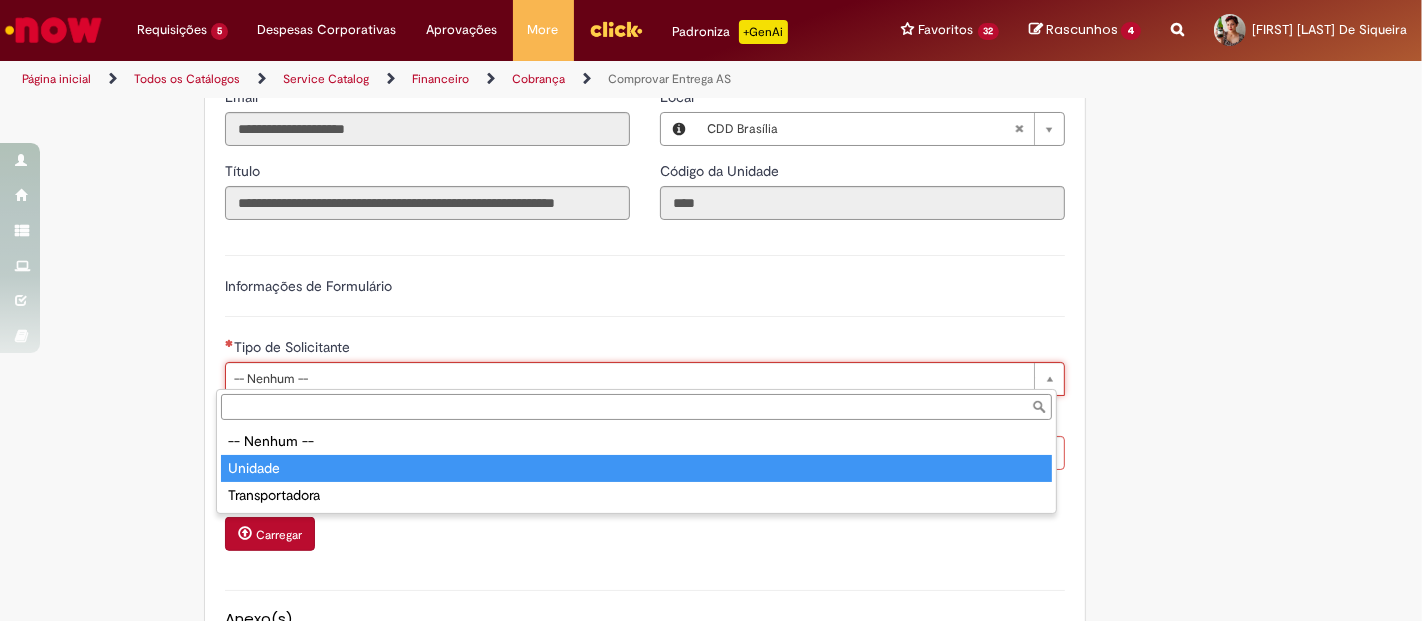 type on "*******" 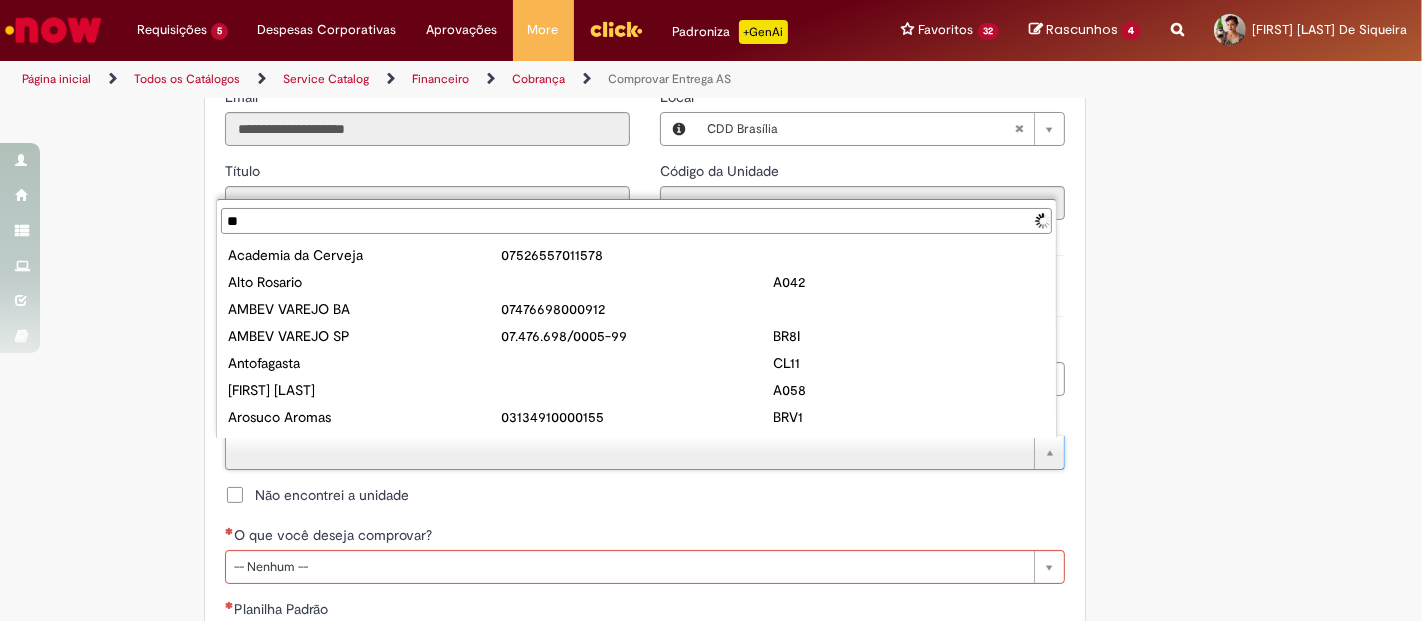 type on "***" 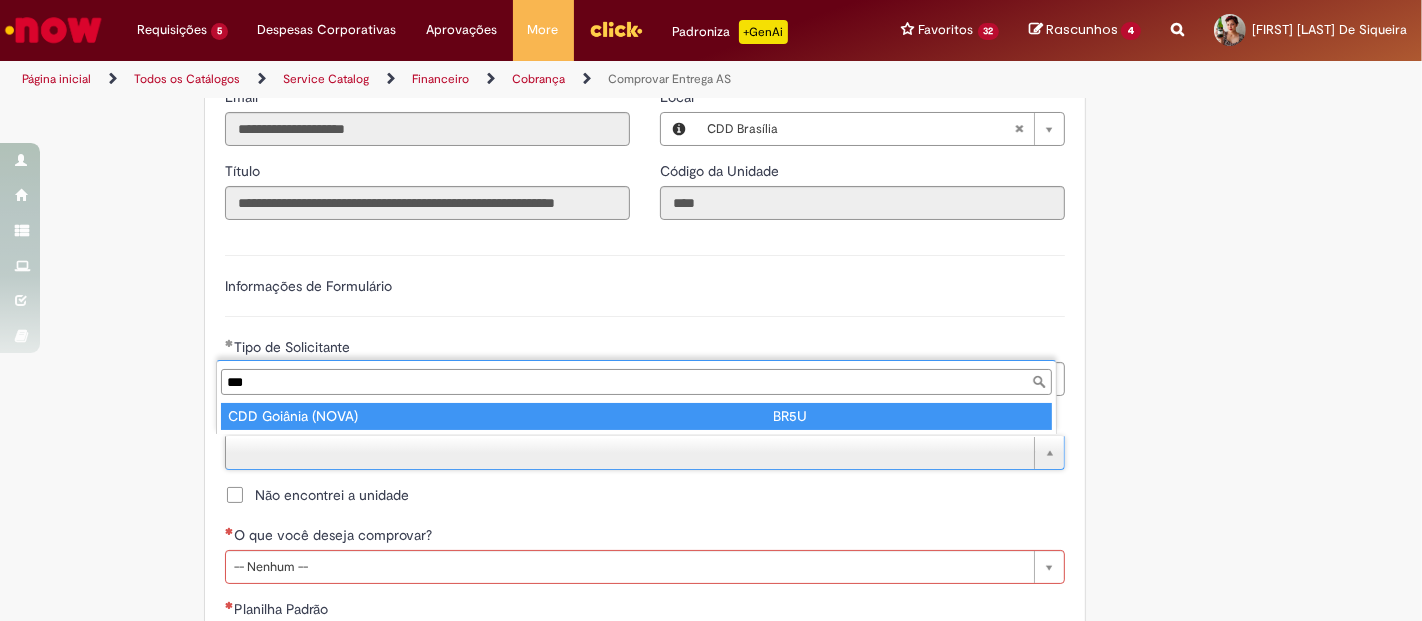 type on "**********" 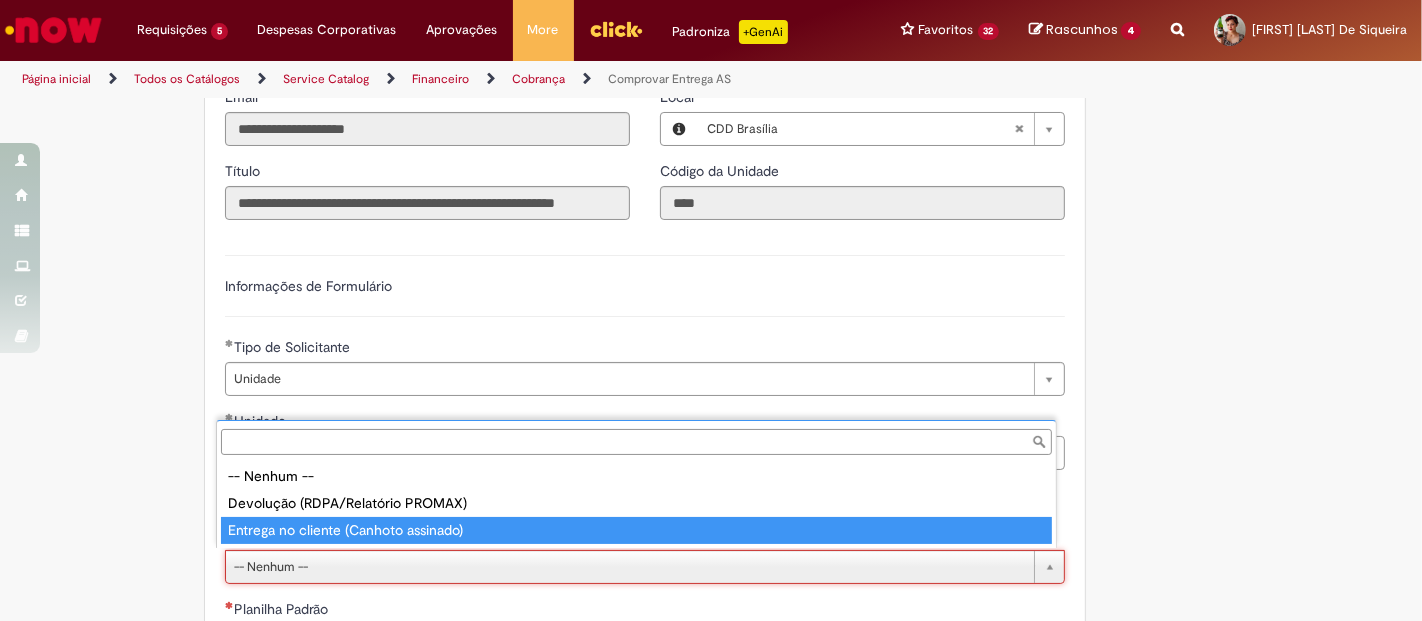 type on "**********" 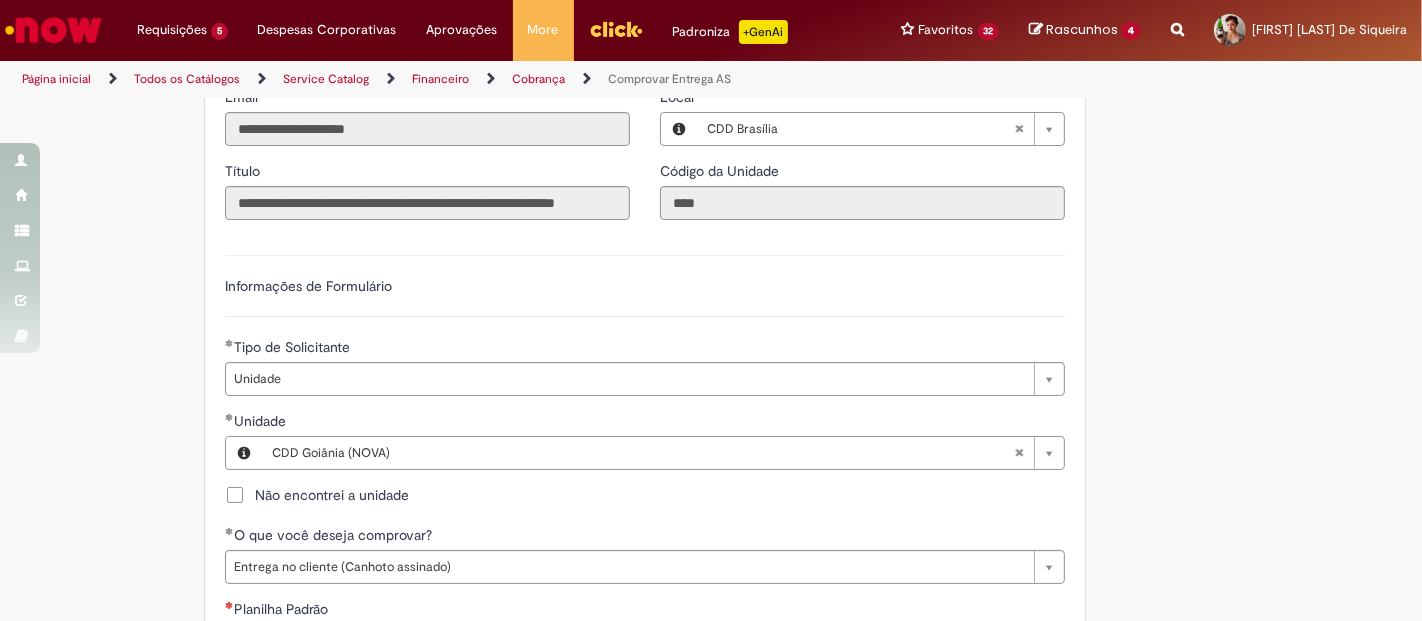 click on "Adicionar a Favoritos
Comprovar Entrega AS
Oferta apenas para transportadores e unidades abrirem chamado com o objetivo de comprovar entrega e devolução.
ATENÇÃO :  Oferta destinada somente para  Comprovar Entrega e Devolução  de notas solicitadas via farol.
Esta oferta é destinada para sinalizar status de notas que estão pendentes de comprovação e envio de evidências.
INSTRUÇÕES:
- No campo "Tipo de solicitante"; escolher qual o tipo de solicitante: Transportadora ou Unidade. Em seguida escolher qual unidade pertence, ou qual o nome da transportadora.
- Anexar 1 canhoto por imagem (formato JPG) sempre com o número da nota como título do documento.
- Anexar PDF da nota para cada canhoto enviado.
- Anexar planilha enviada no farol via e-mail, mencionando status de todas as notas solicitadas.
Não deixe de avaliar nosso atendimento!" at bounding box center [711, 1892] 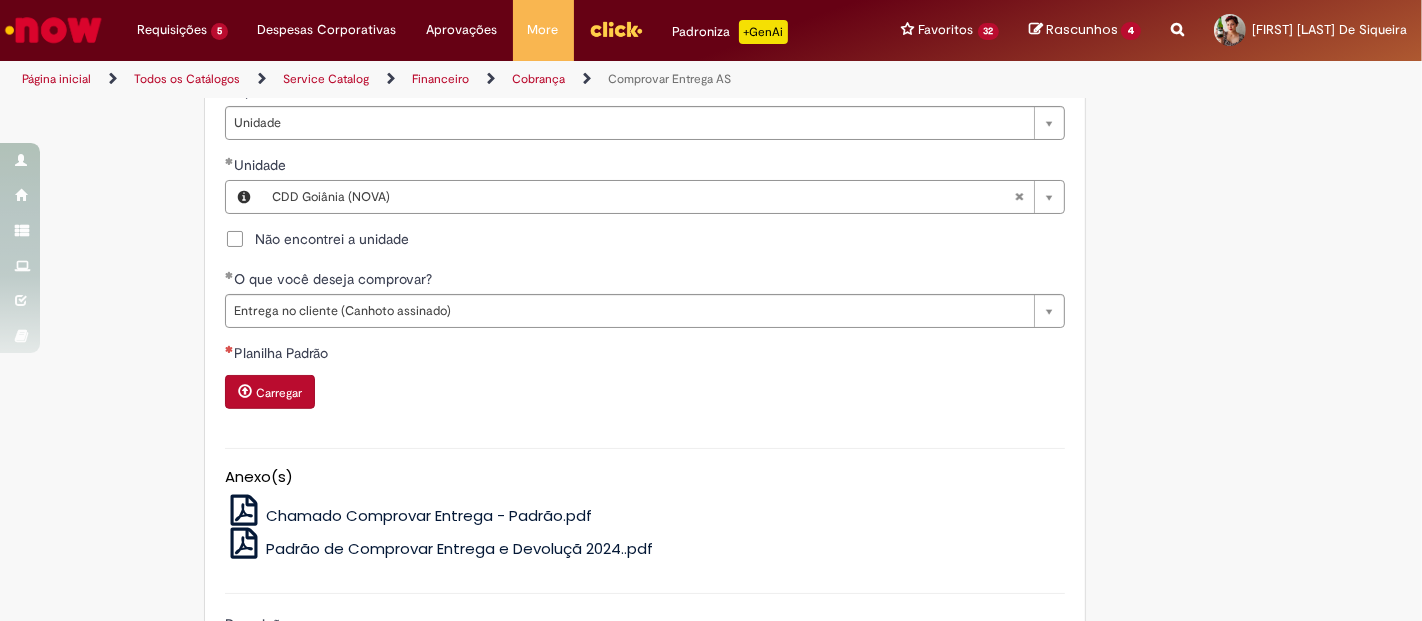scroll, scrollTop: 1057, scrollLeft: 0, axis: vertical 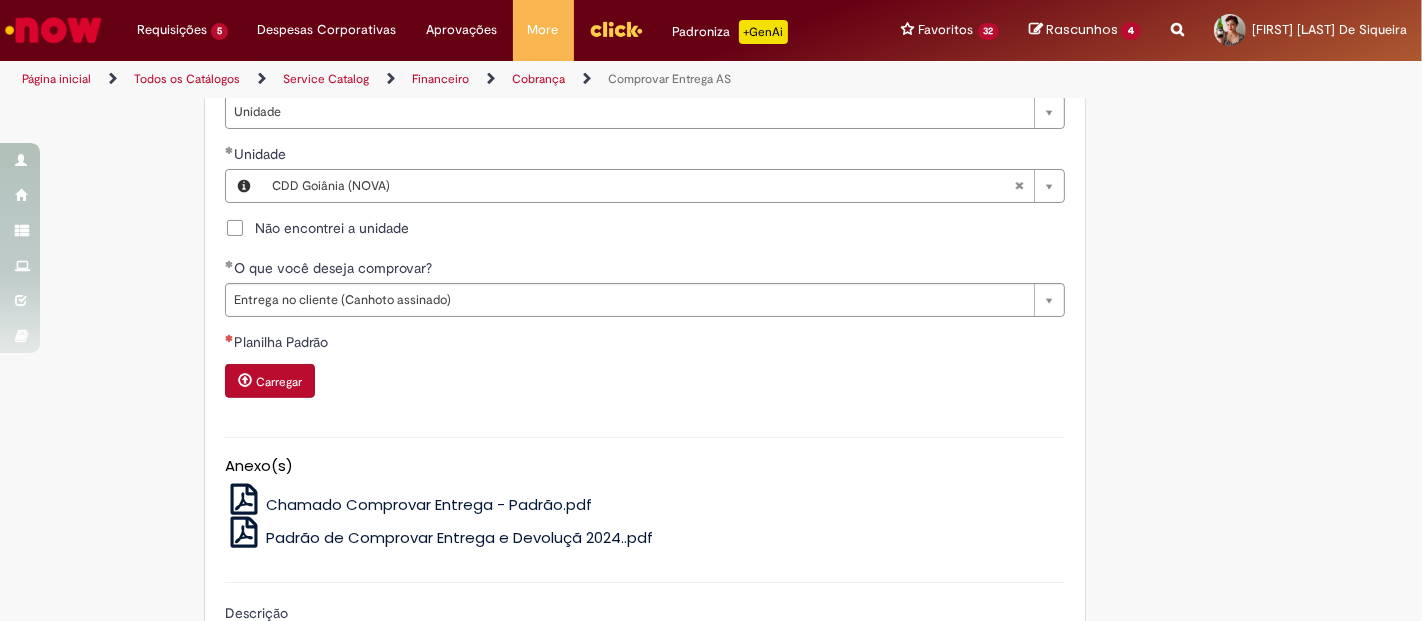 click on "Carregar" at bounding box center (279, 382) 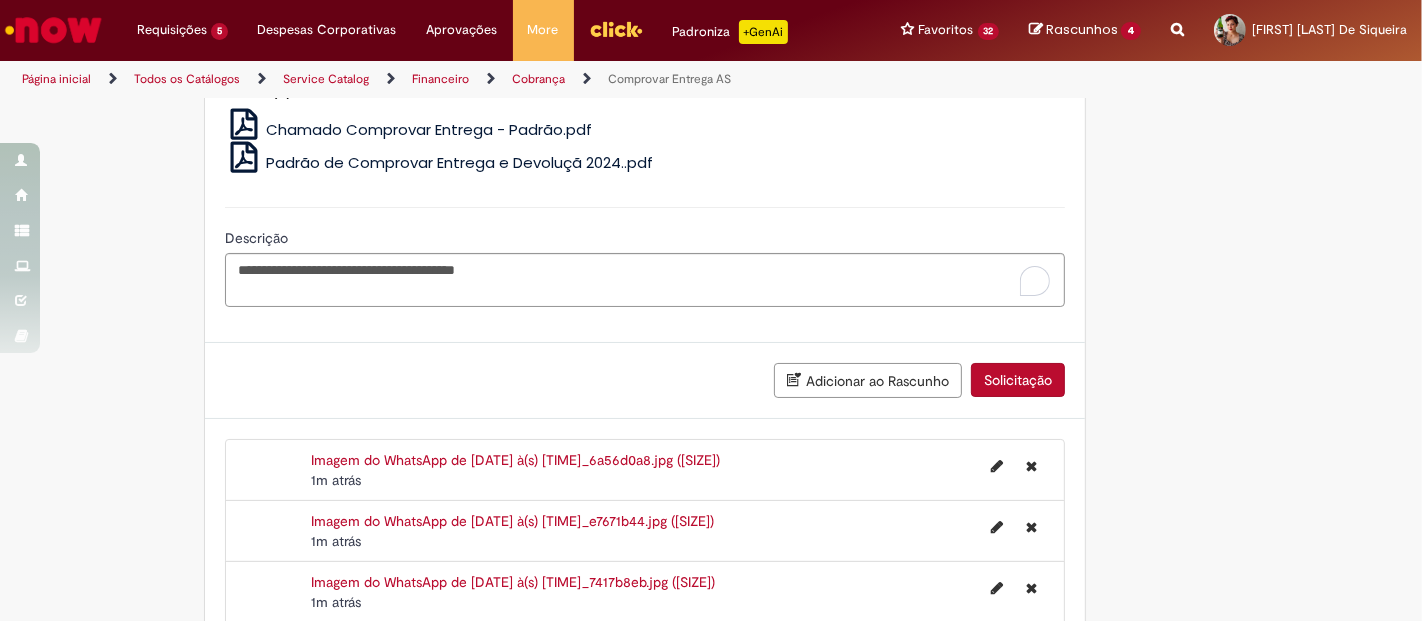 scroll, scrollTop: 1470, scrollLeft: 0, axis: vertical 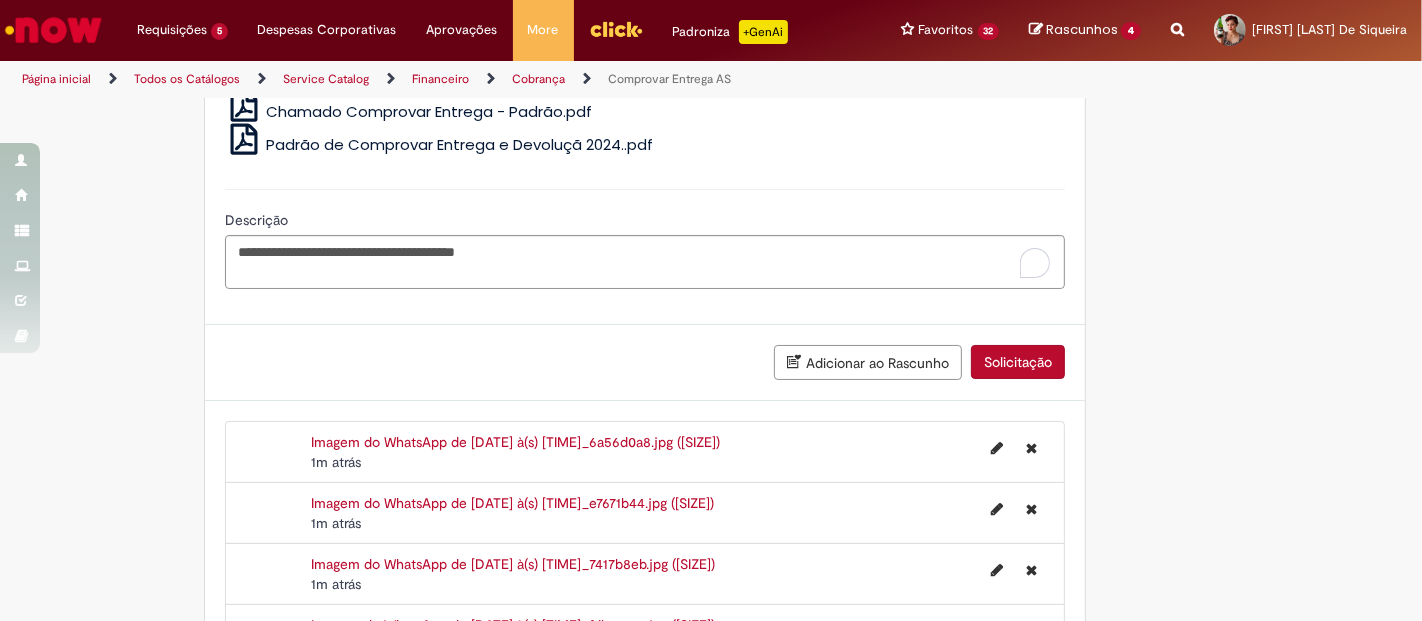 click on "Solicitação" at bounding box center (1018, 362) 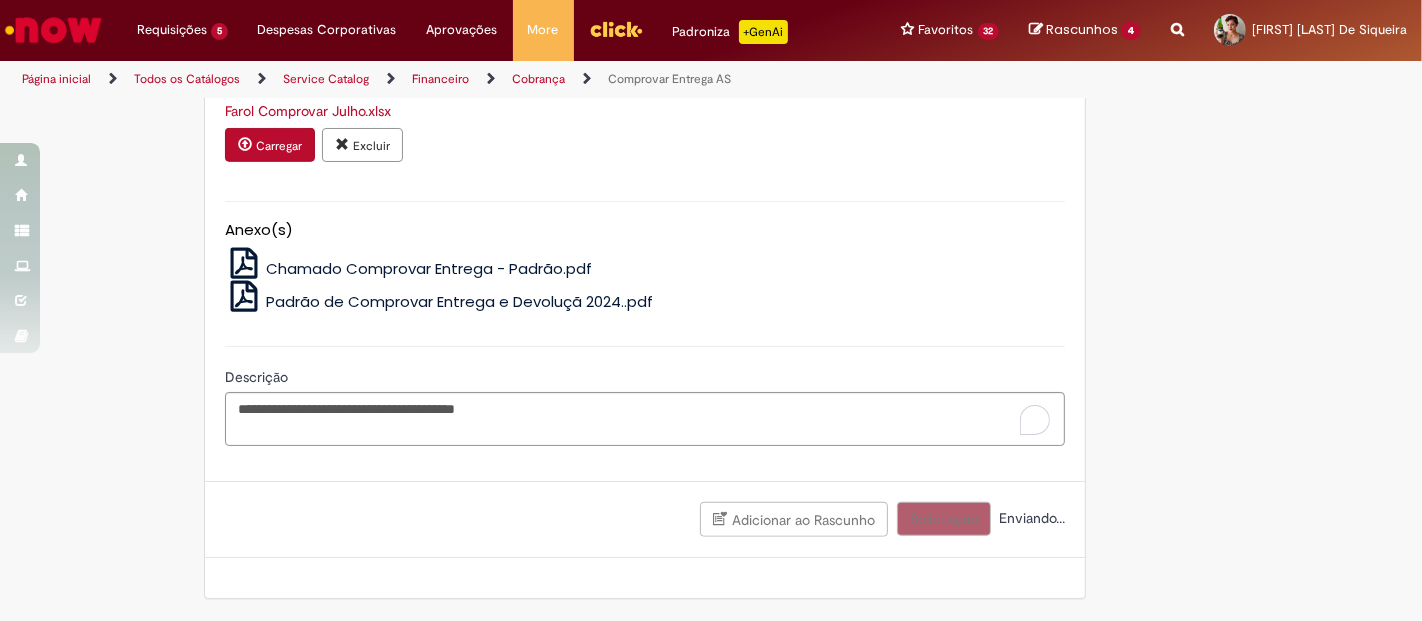 scroll, scrollTop: 1308, scrollLeft: 0, axis: vertical 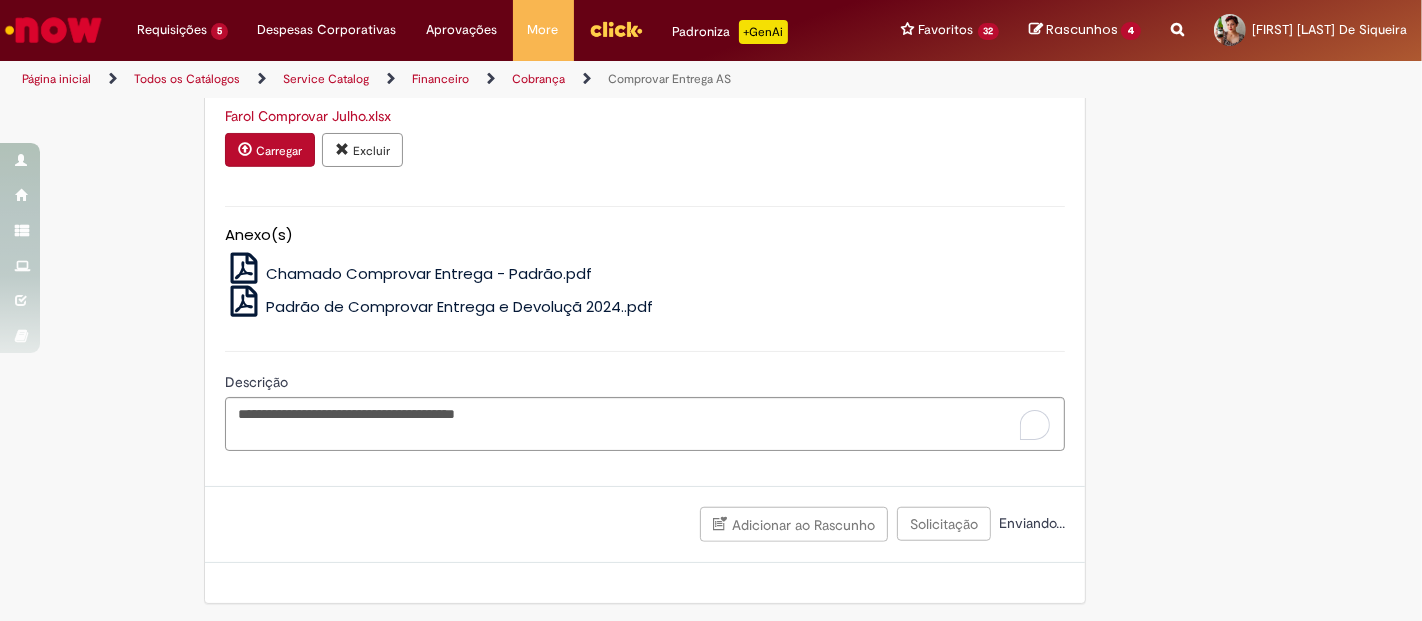 click on "Enviando..." at bounding box center [1030, 523] 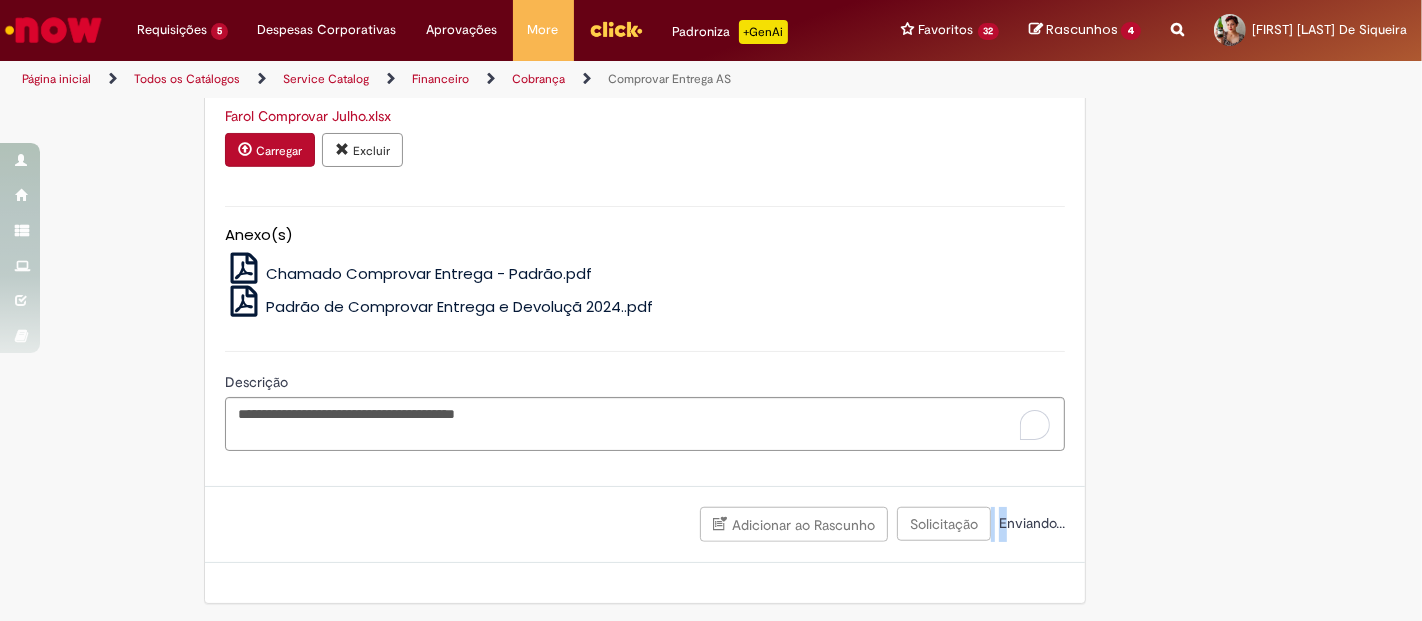 drag, startPoint x: 994, startPoint y: 521, endPoint x: 949, endPoint y: 517, distance: 45.17743 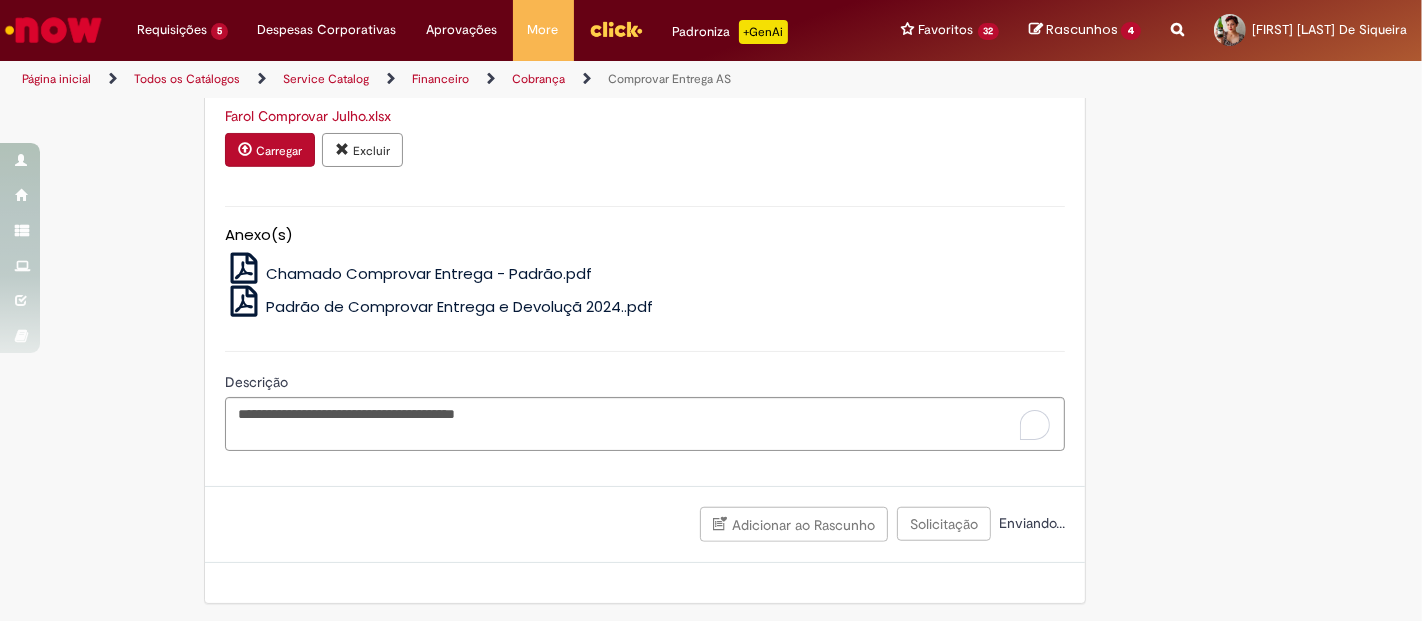 click on "Adicionar ao Rascunho        Solicitação   Enviando..." at bounding box center (645, 524) 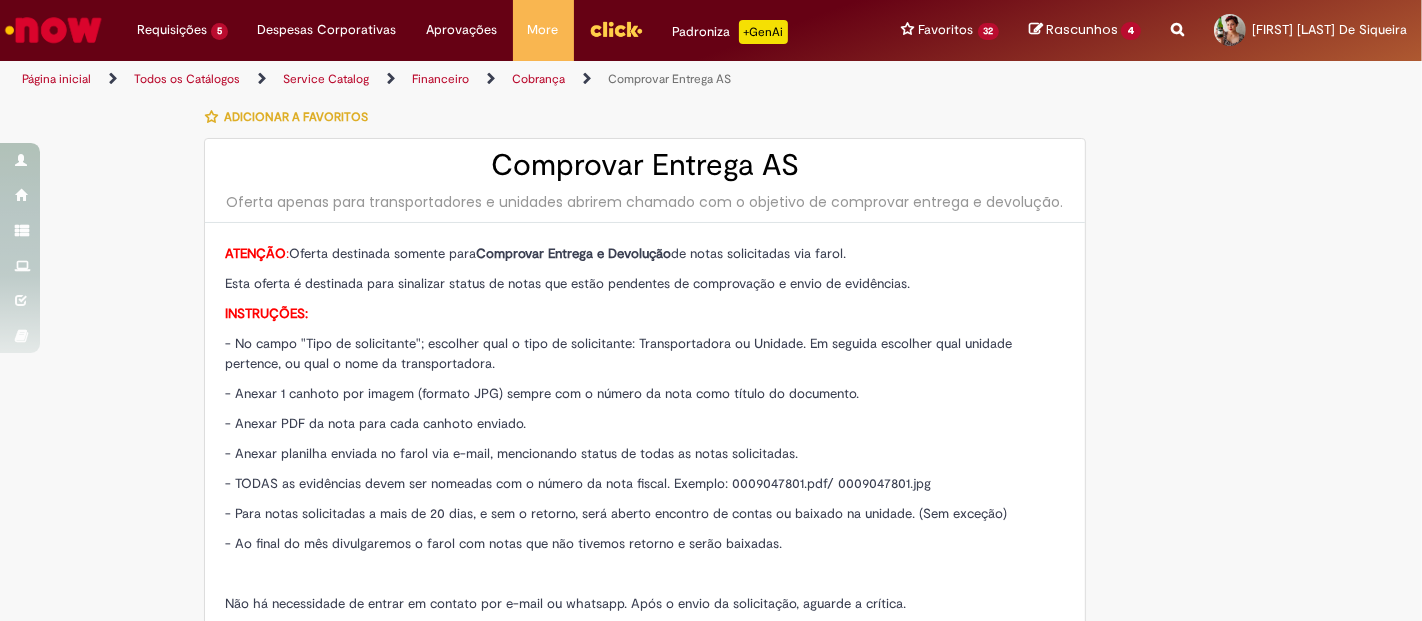 scroll, scrollTop: 0, scrollLeft: 0, axis: both 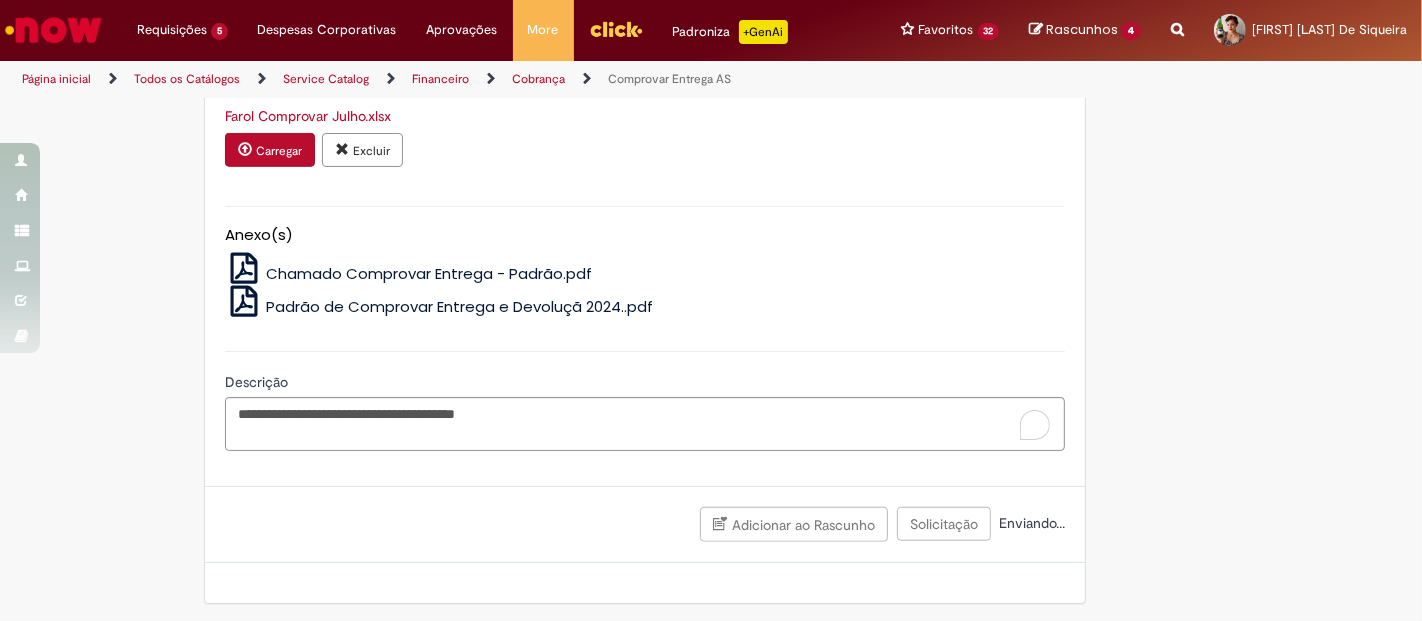 click on "Adicionar ao Rascunho        Solicitação   Enviando..." at bounding box center [645, 524] 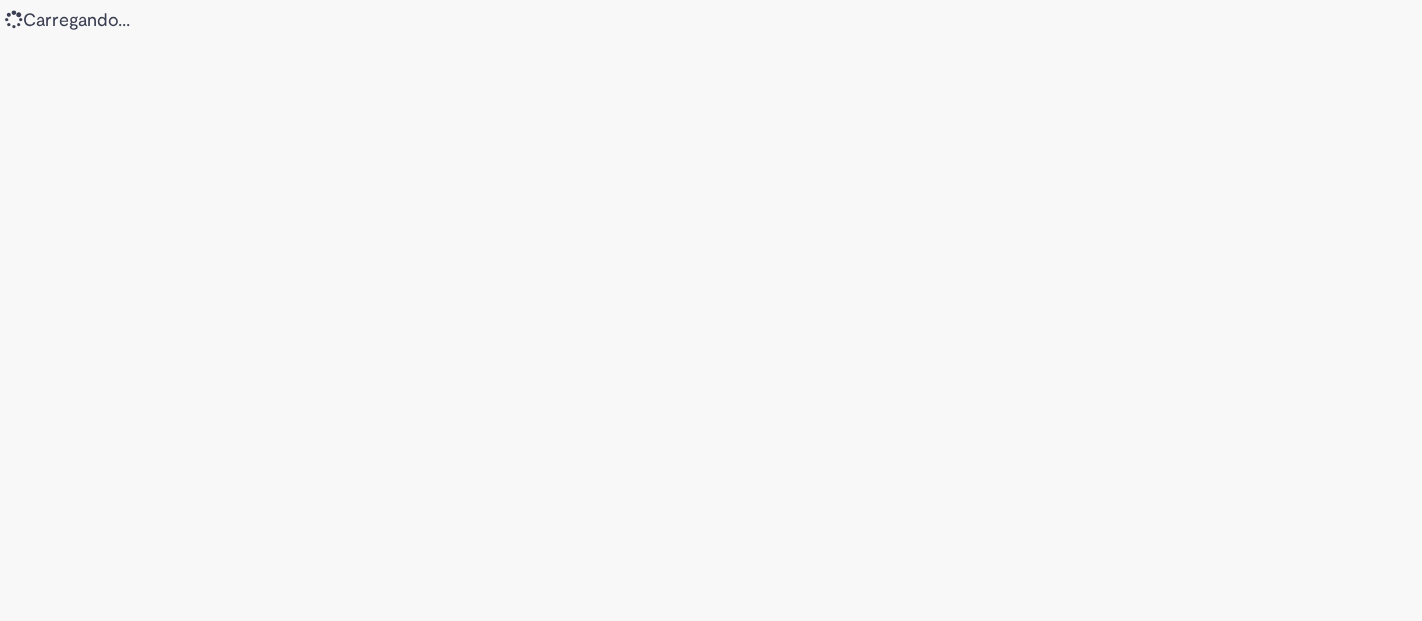 scroll, scrollTop: 0, scrollLeft: 0, axis: both 